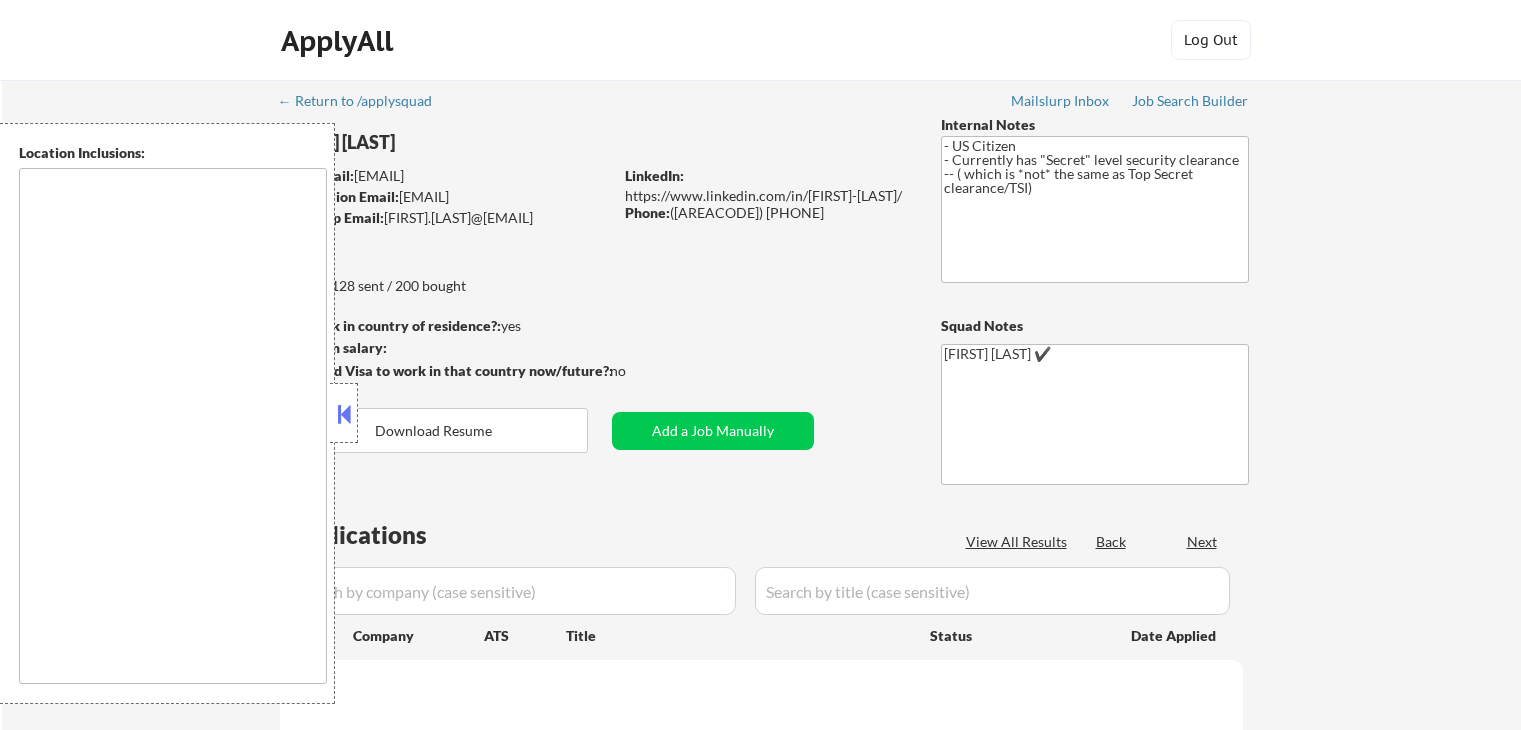 scroll, scrollTop: 0, scrollLeft: 0, axis: both 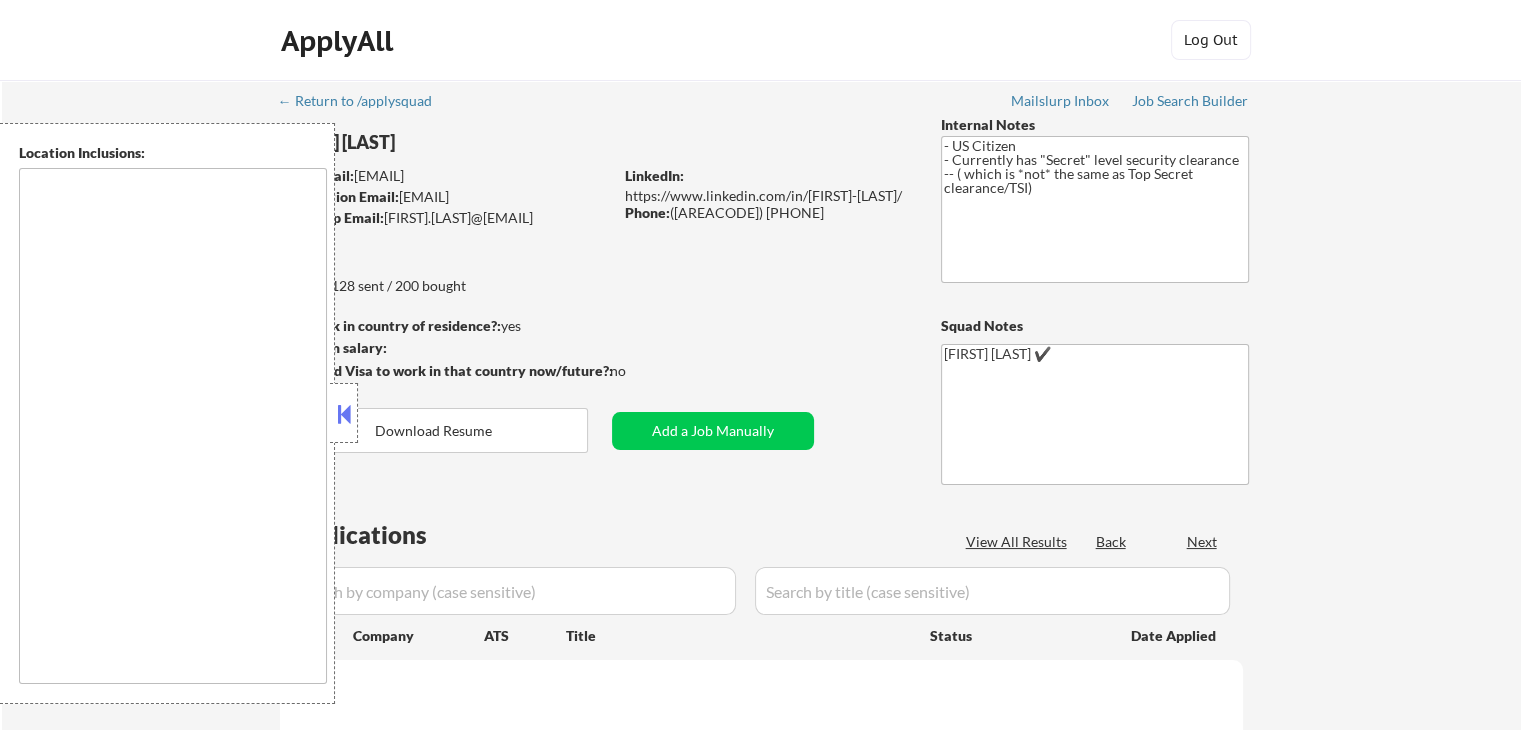 select on ""pending"" 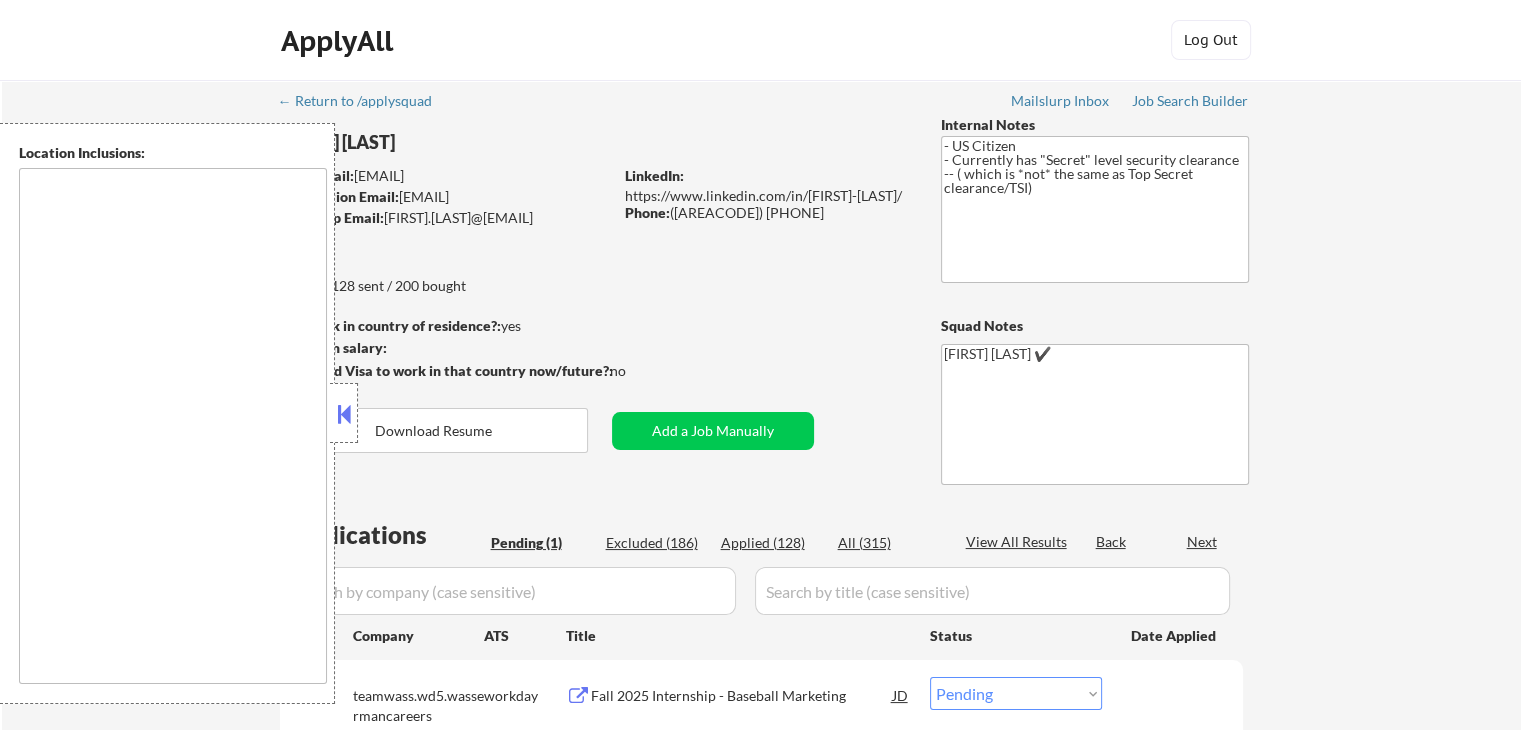 type on "Cambridge, MA Somerville, MA Brookline, MA Newton, MA Quincy, MA Medford, MA Malden, MA Waltham, MA Everett, MA Chelsea, MA Watertown, MA Revere, MA Arlington, MA Belmont, MA Winthrop, MA Milton, MA Needham, MA Dedham, MA Lexington, MA Woburn, MA Braintree, MA Norwood, MA Wakefield, MA Melrose, MA Stoneham, MA Burlington, MA Weymouth, MA Randolph, MA Saugus, MA Lynn, MA Wellesley Hills, MA Natick, MA Weston, MA Dover, MA Wayland, MA Framingham, MA Westwood, MA Medfield, MA Lincoln, MA Sudbury, MA Boston, MA Canton, MA Sharon, MA Walpole, MA Holliston, MA Ashland, MA Marlborough, MA Hudson, MA Concord, MA Acton, MA Maynard, MA Bedford, MA Winchester, MA Peabody, MA Salem, MA Beverly, MA Marblehead, MA Swampscott, MA Nahant, MA Lynnfield, MA Reading, MA North Reading, MA Wilmington, MA Tewksbury, MA Andover, MA North Andover, MA Lawrence, MA Methuen, MA Haverhill, MA Dracu..." 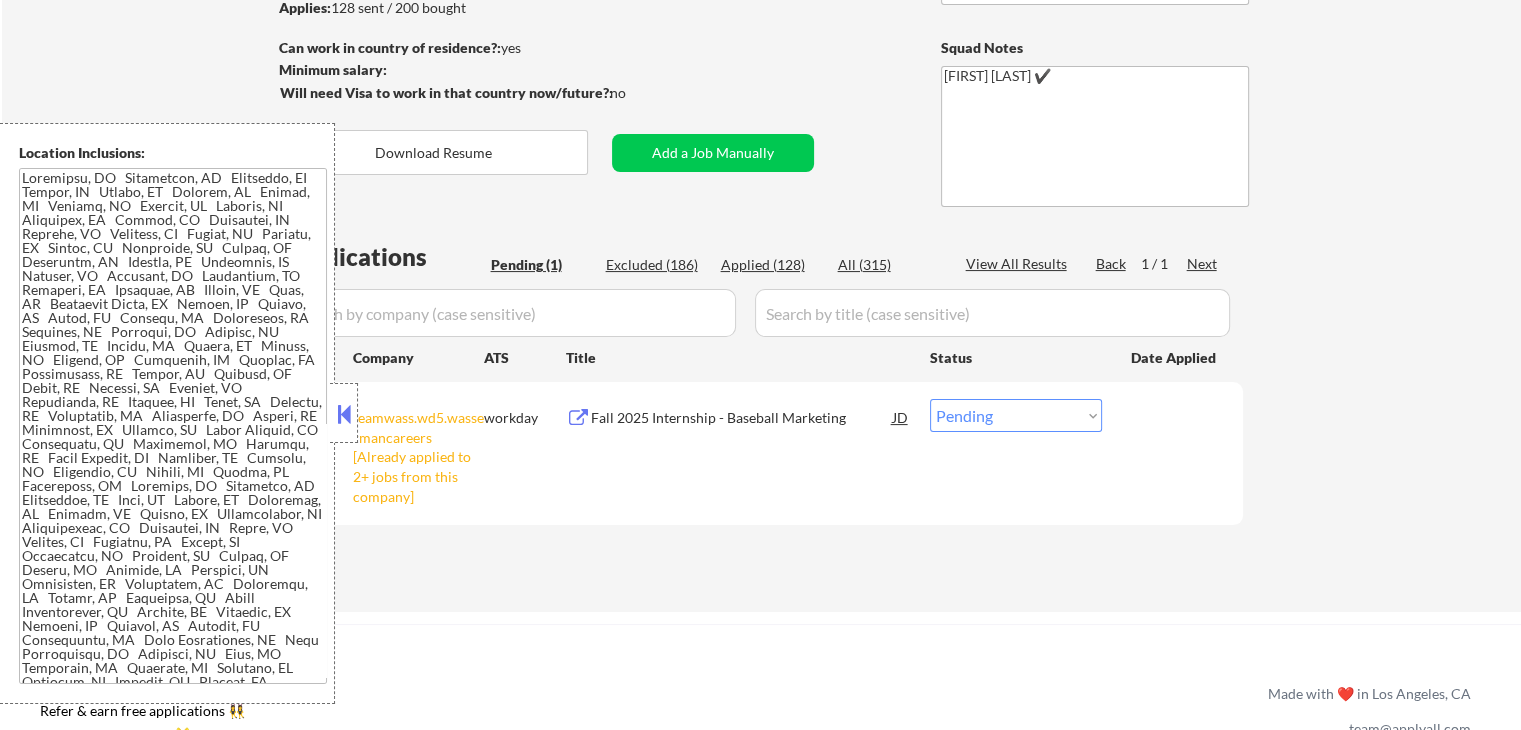 scroll, scrollTop: 300, scrollLeft: 0, axis: vertical 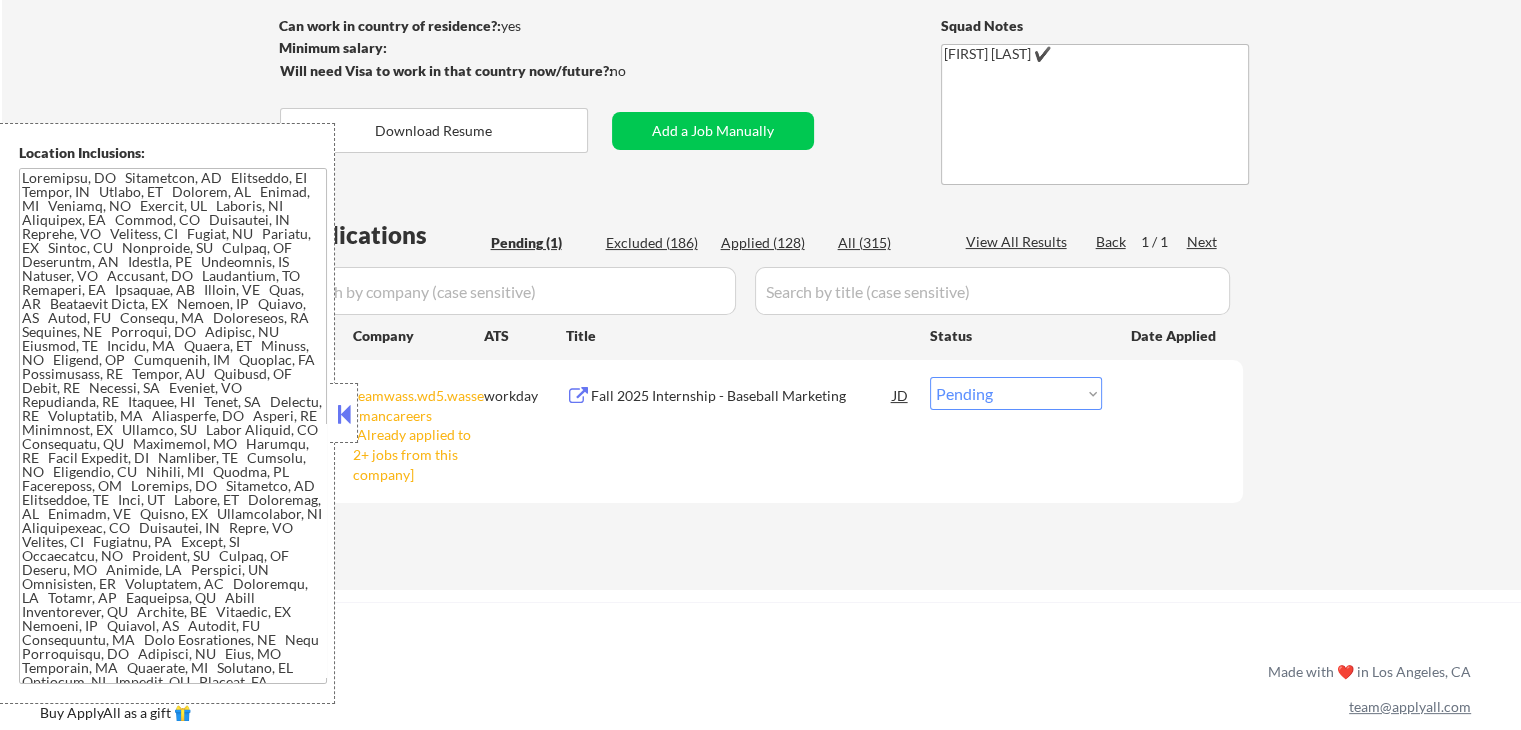 click on "Choose an option... Pending Applied Excluded (Questions) Excluded (Expired) Excluded (Location) Excluded (Bad Match) Excluded (Blocklist) Excluded (Salary) Excluded (Other)" at bounding box center [1016, 393] 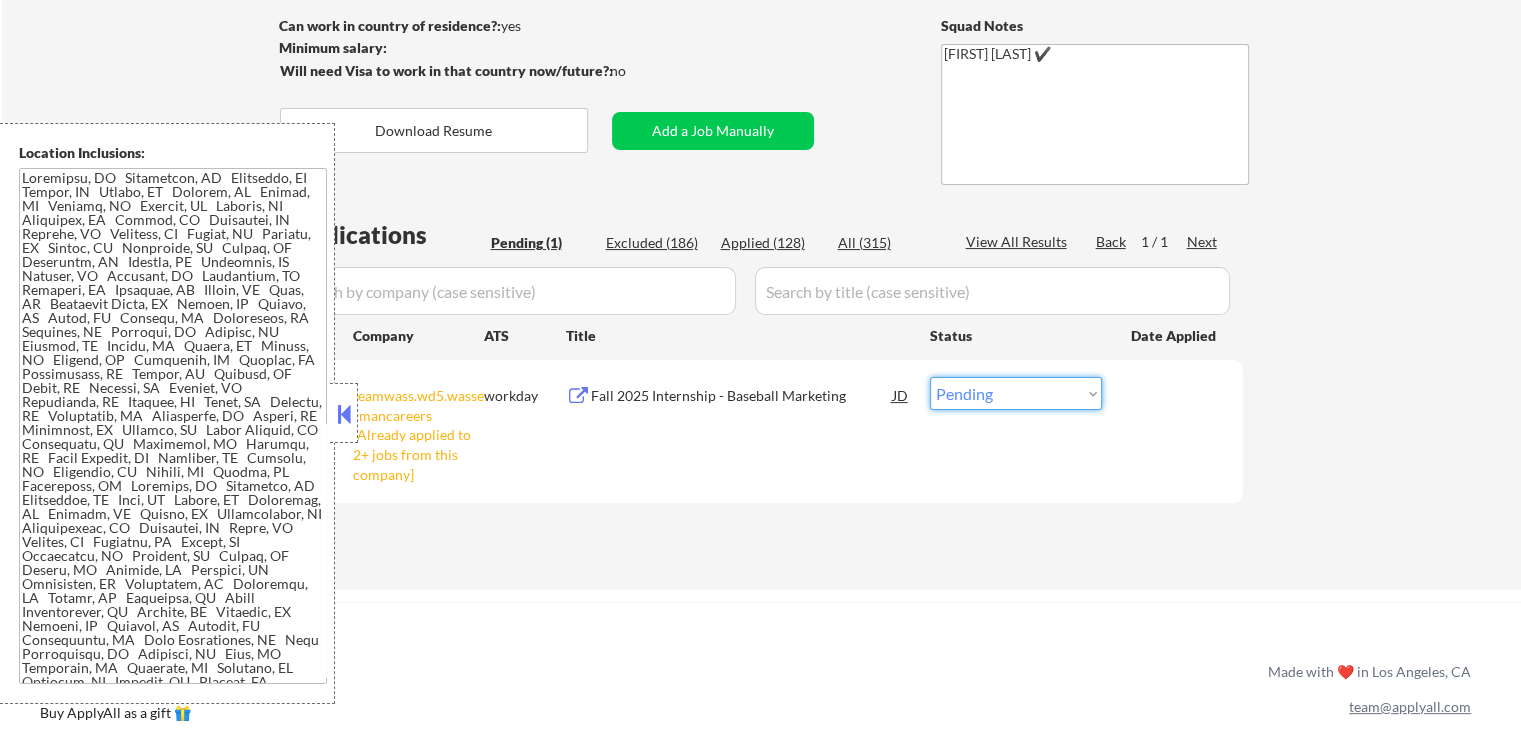 scroll, scrollTop: 400, scrollLeft: 0, axis: vertical 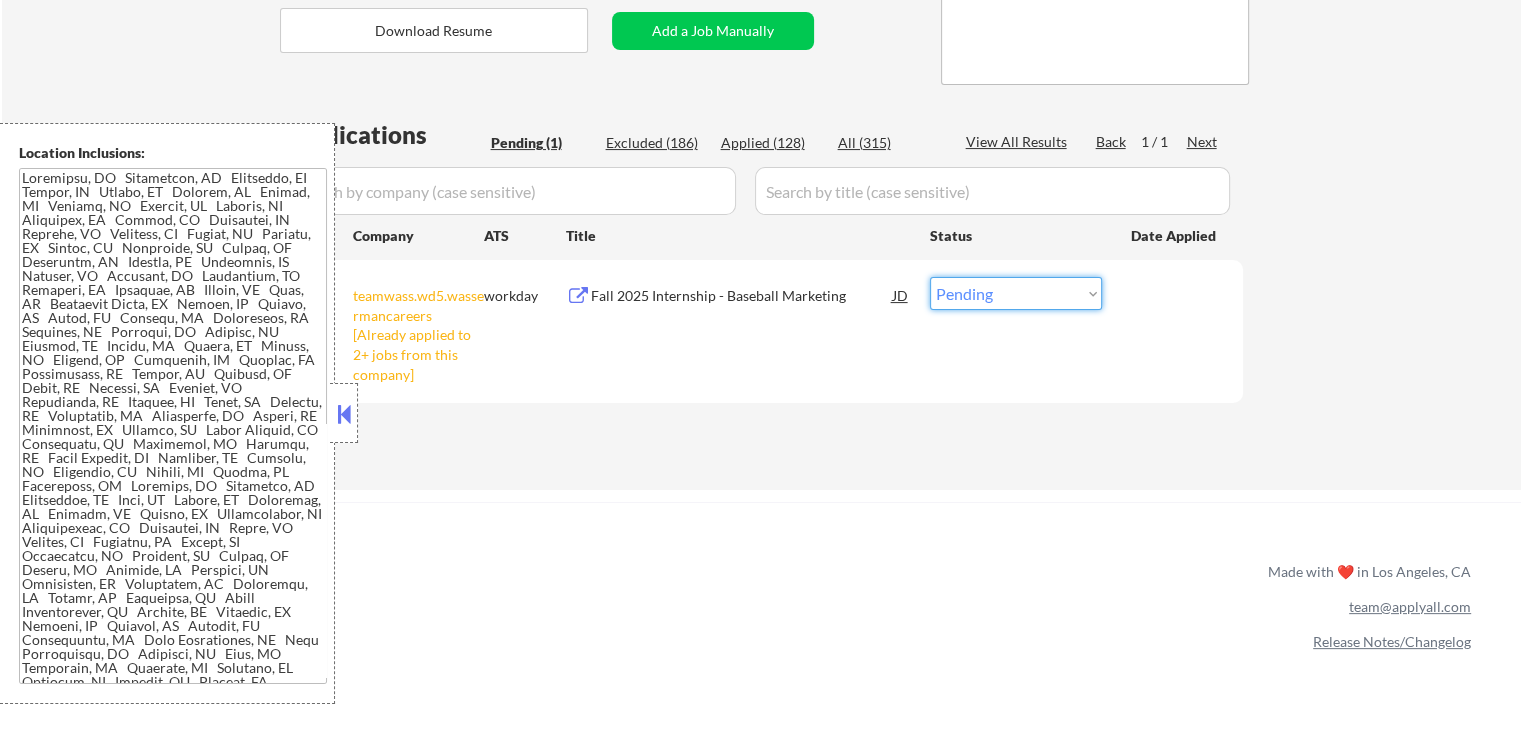 click on "Choose an option... Pending Applied Excluded (Questions) Excluded (Expired) Excluded (Location) Excluded (Bad Match) Excluded (Blocklist) Excluded (Salary) Excluded (Other)" at bounding box center (1016, 293) 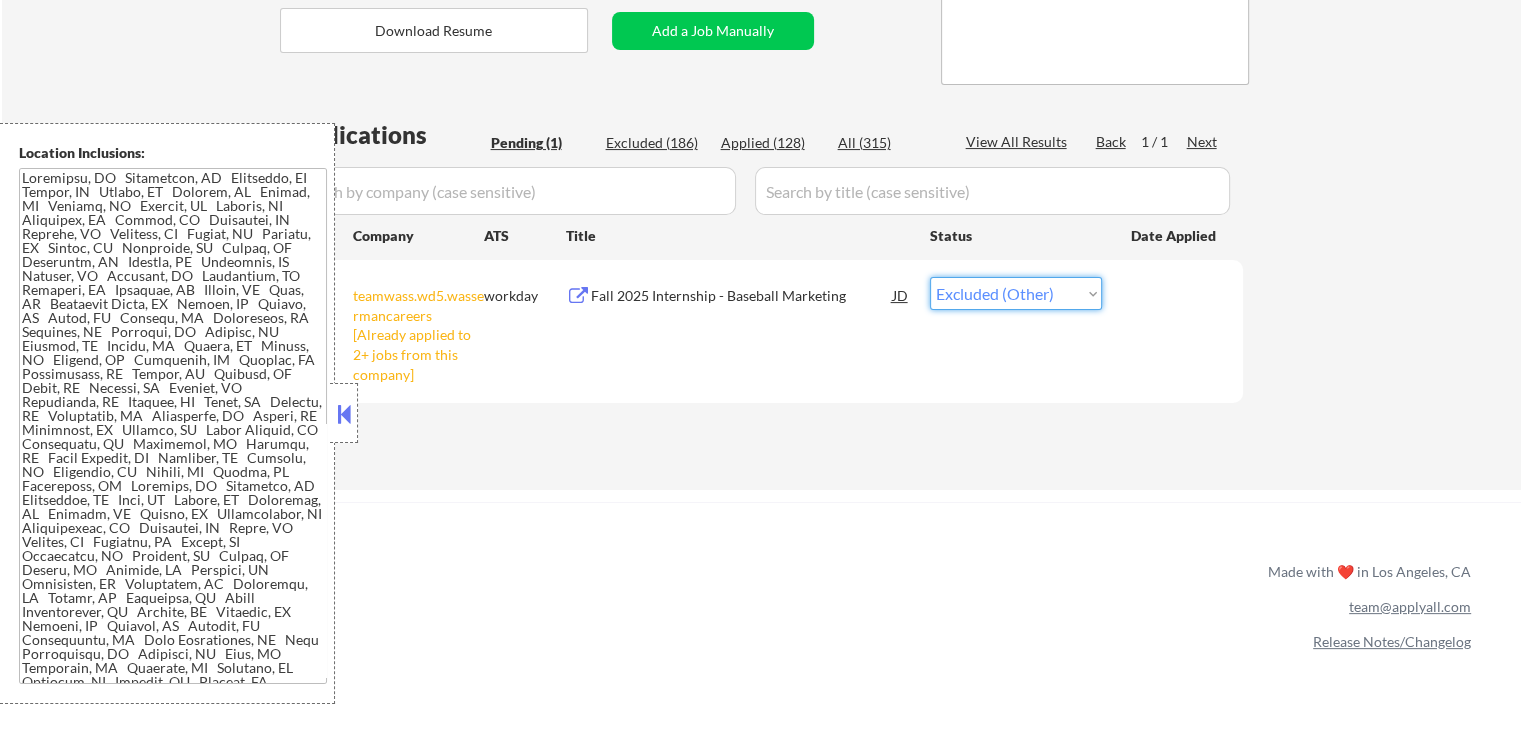 click on "Choose an option... Pending Applied Excluded (Questions) Excluded (Expired) Excluded (Location) Excluded (Bad Match) Excluded (Blocklist) Excluded (Salary) Excluded (Other)" at bounding box center (1016, 293) 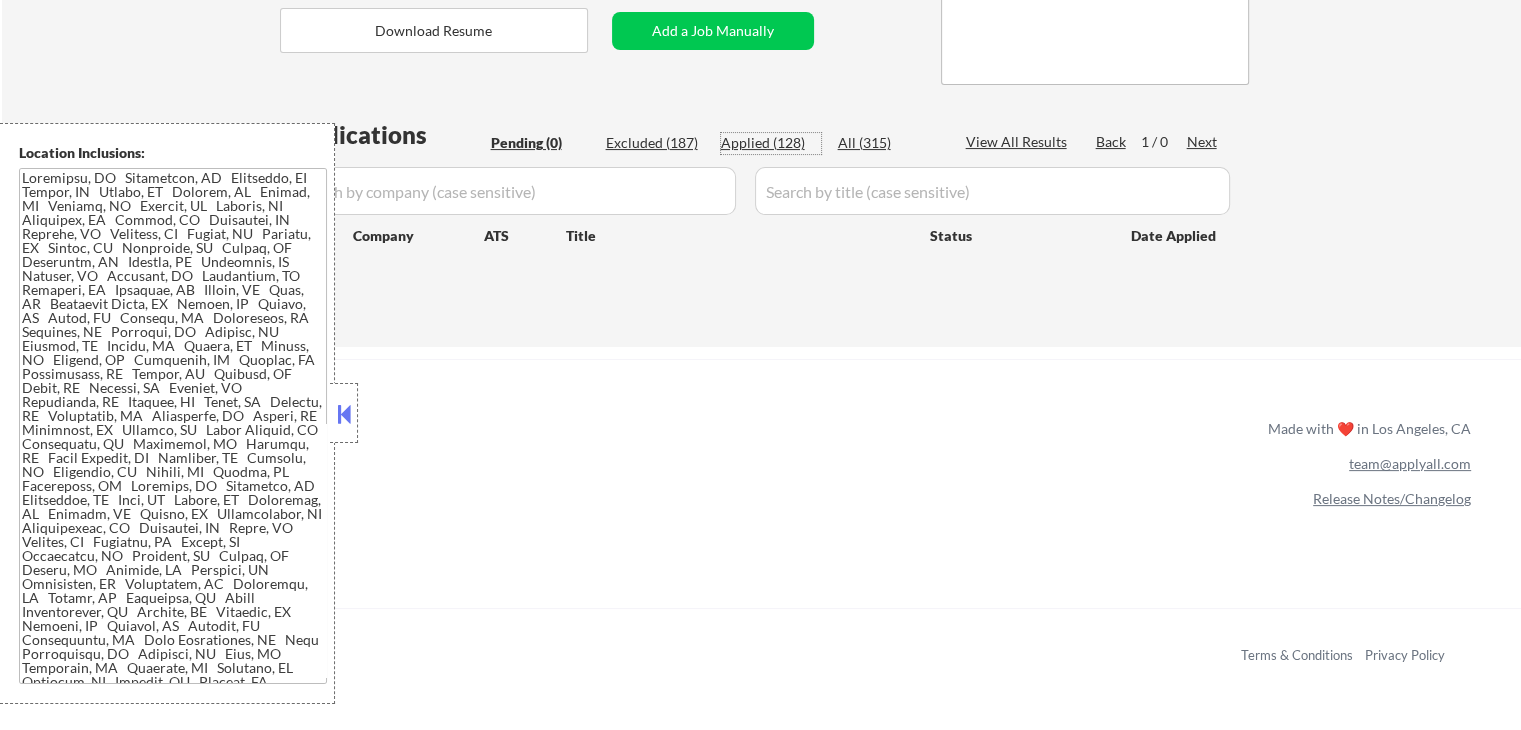 click on "Applied (128)" at bounding box center (771, 143) 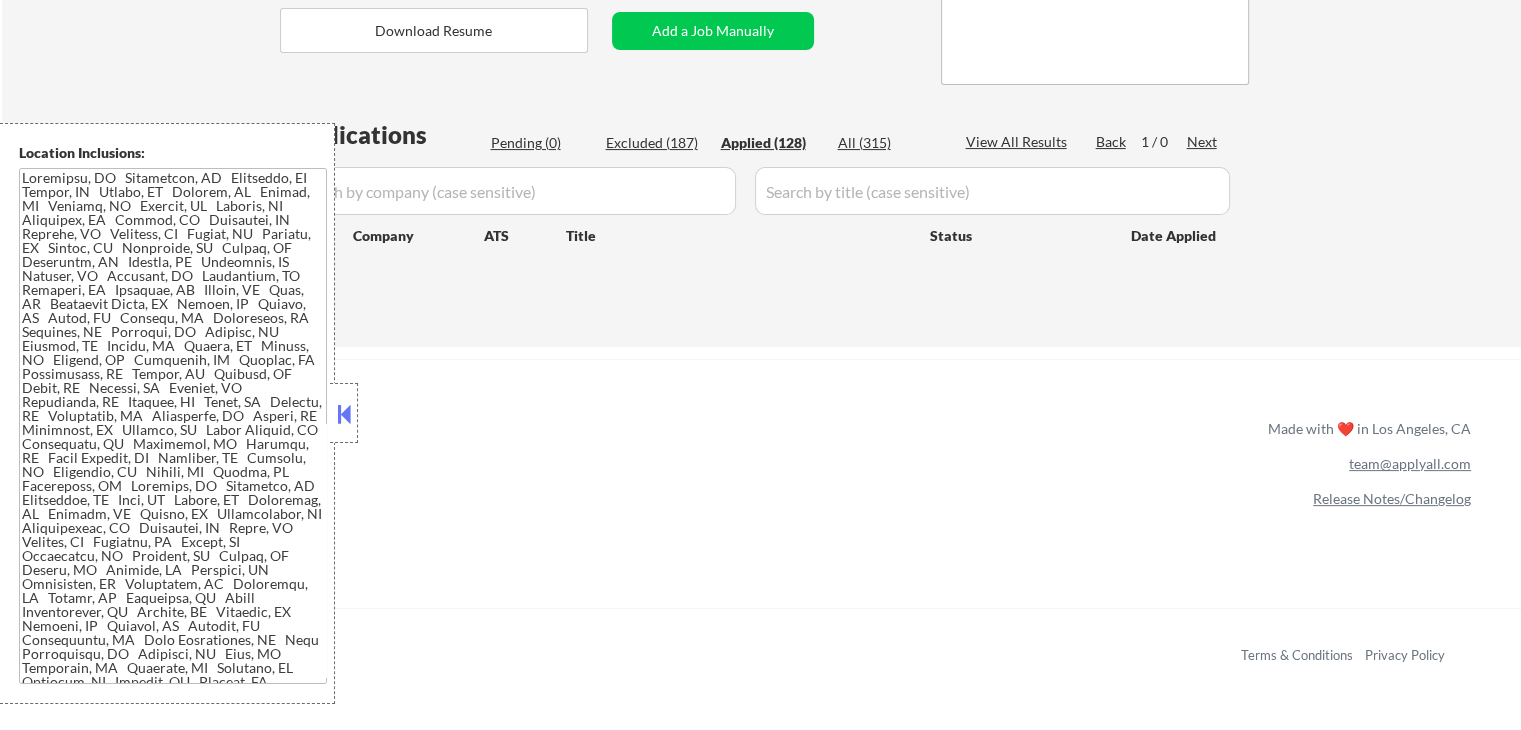 select on ""applied"" 